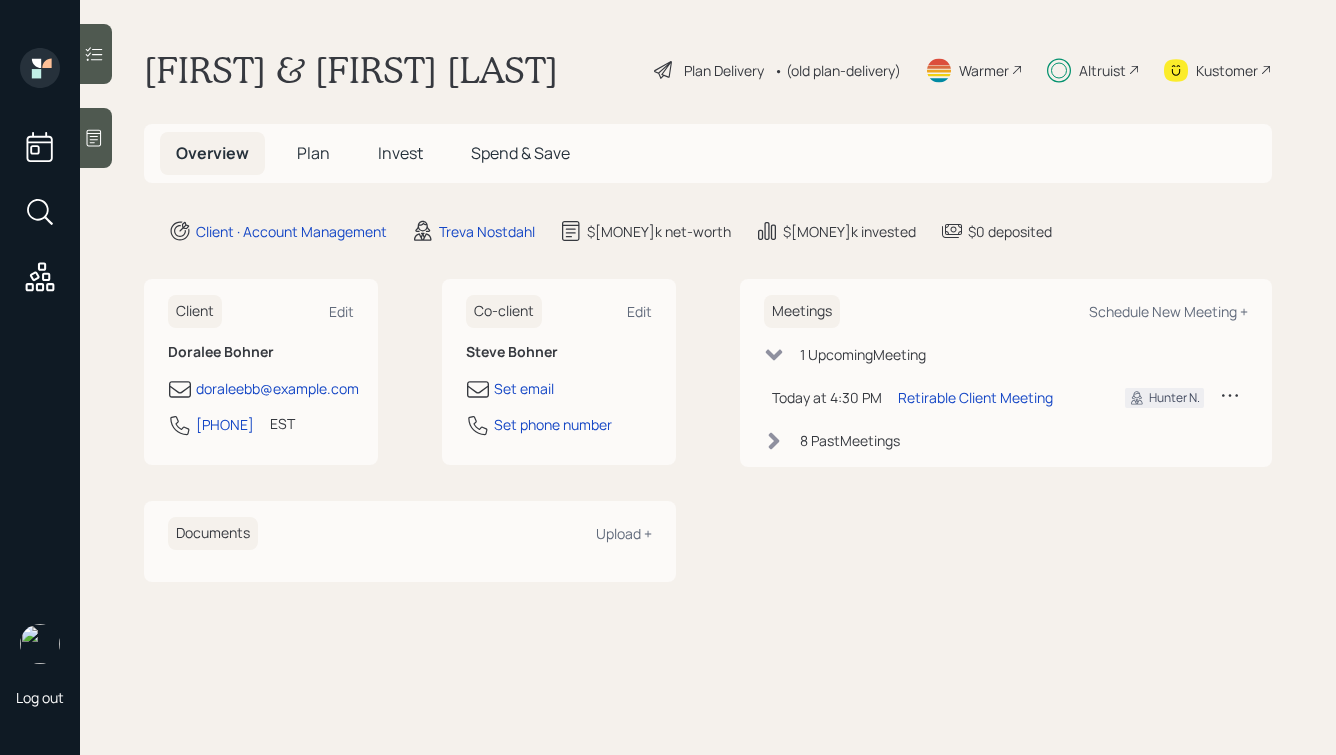 scroll, scrollTop: 0, scrollLeft: 0, axis: both 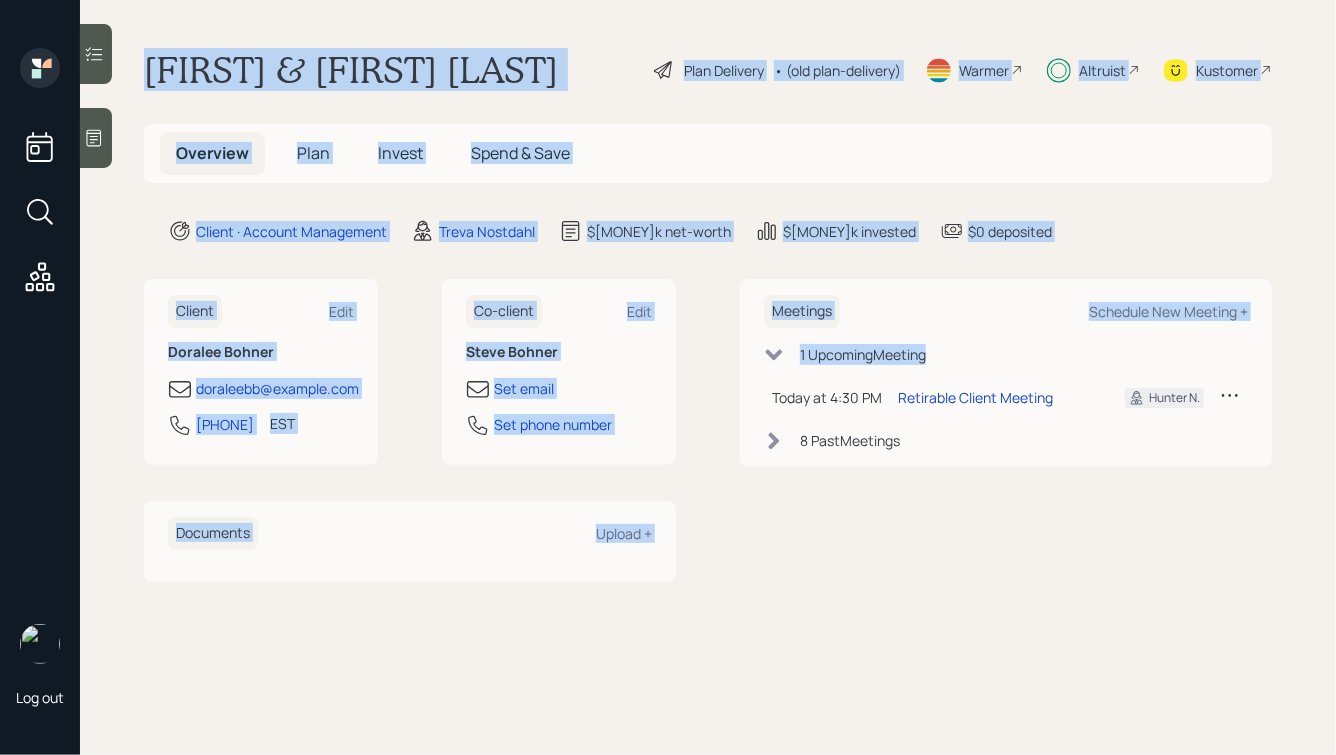 drag, startPoint x: 143, startPoint y: 61, endPoint x: 736, endPoint y: 445, distance: 706.47363 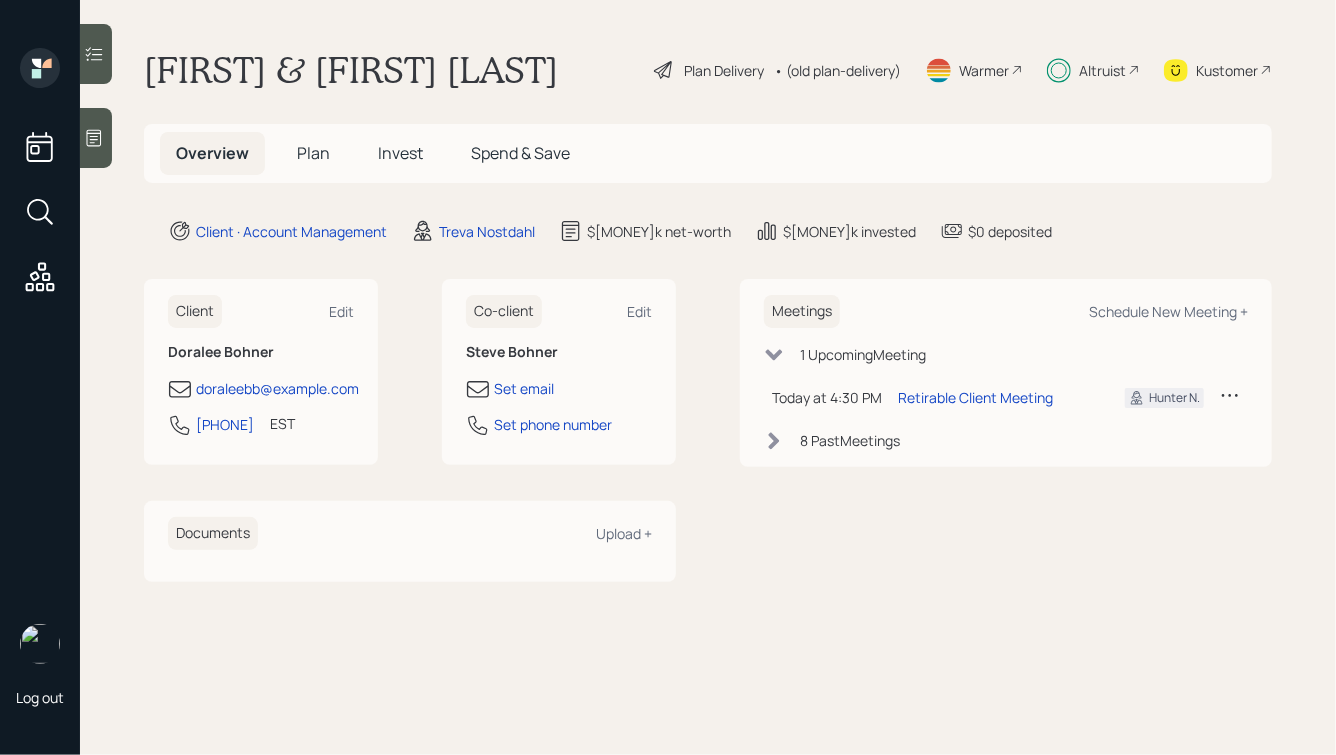 click on "Meetings Schedule New Meeting + 1 Upcoming Meeting Today at [TIME] Tuesday, August 5, 2025 [TIME] CDT Retirable Client Meeting Hunter N. 8 Past Meetings" at bounding box center (1006, 430) 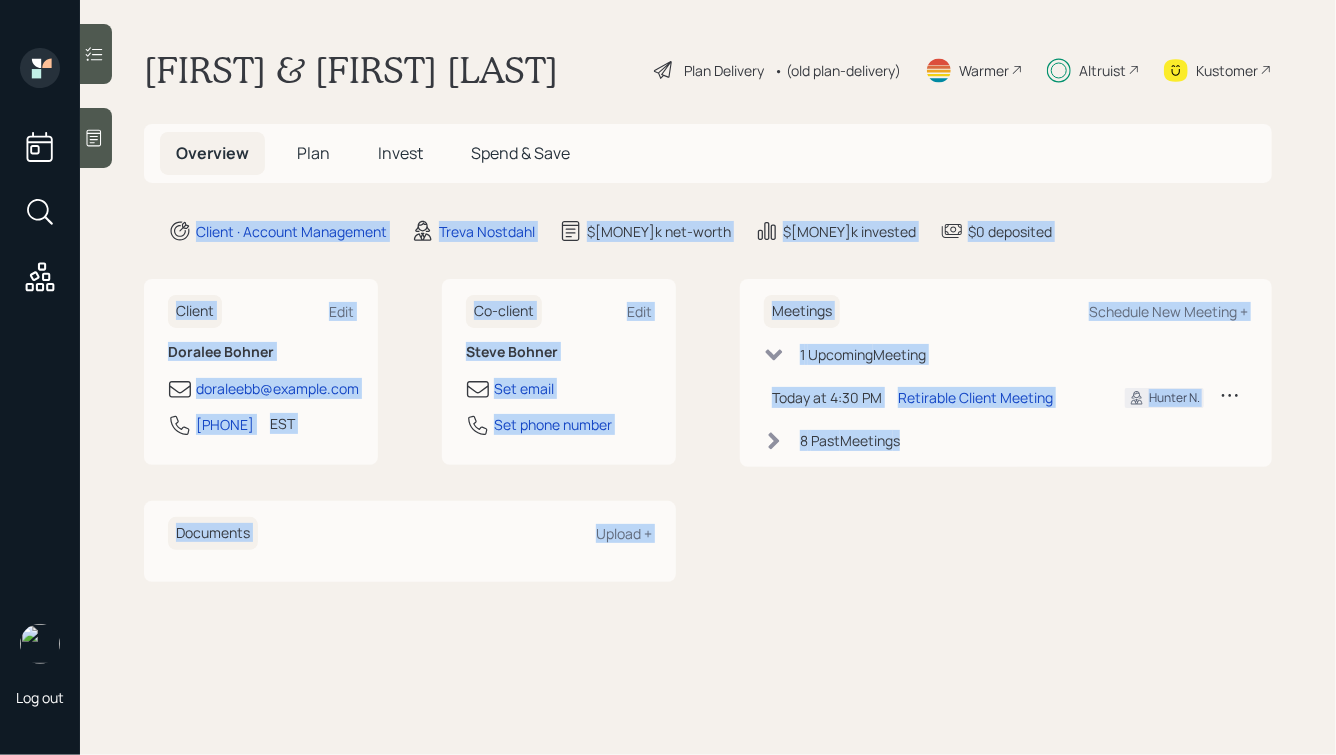 drag, startPoint x: 972, startPoint y: 507, endPoint x: 412, endPoint y: 108, distance: 687.6053 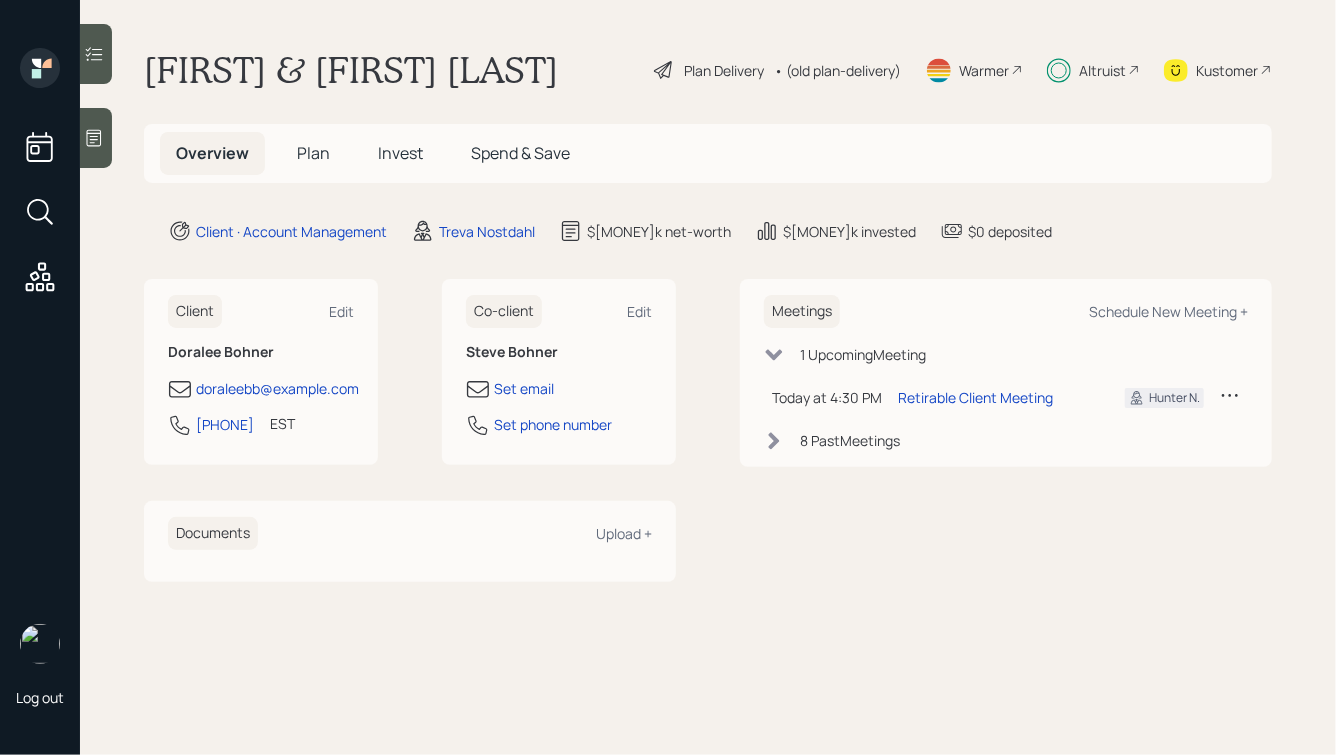 click on "[FIRST] & [FIRST] [LAST]" at bounding box center [351, 70] 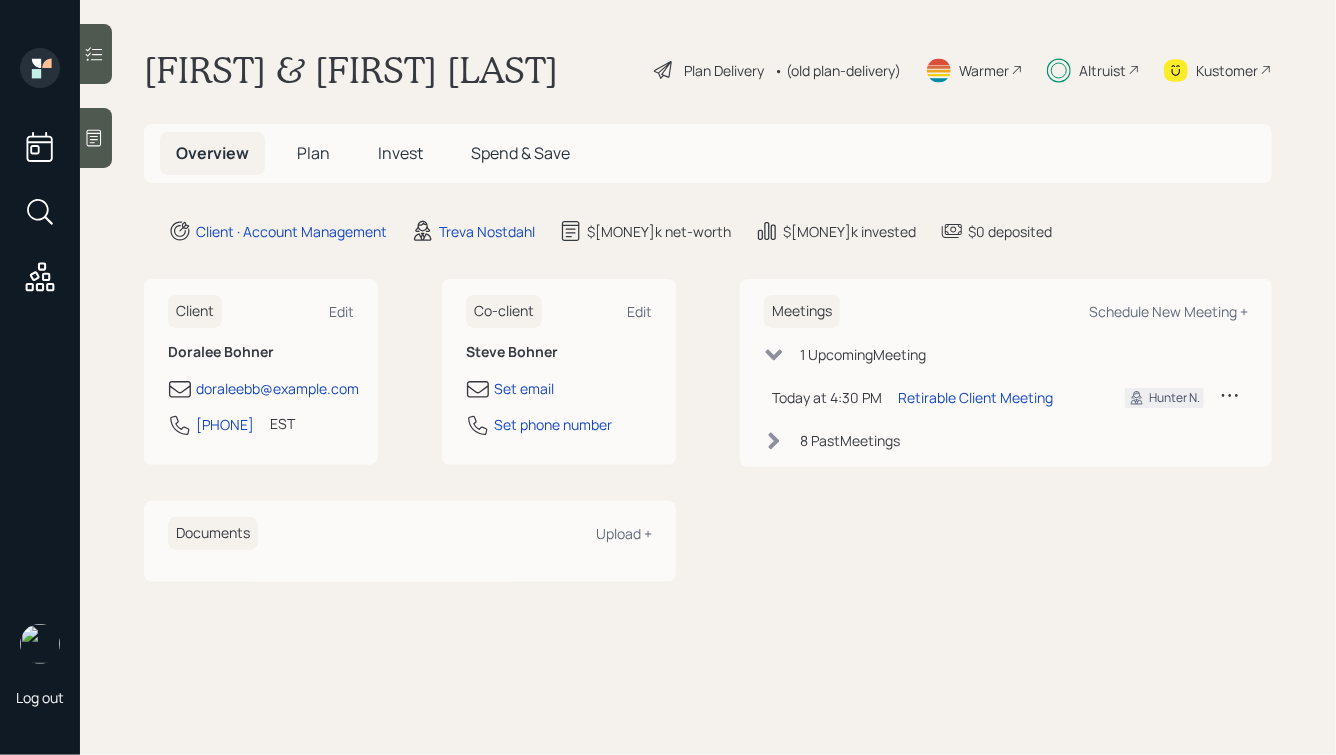 click on "Altruist" at bounding box center [1102, 70] 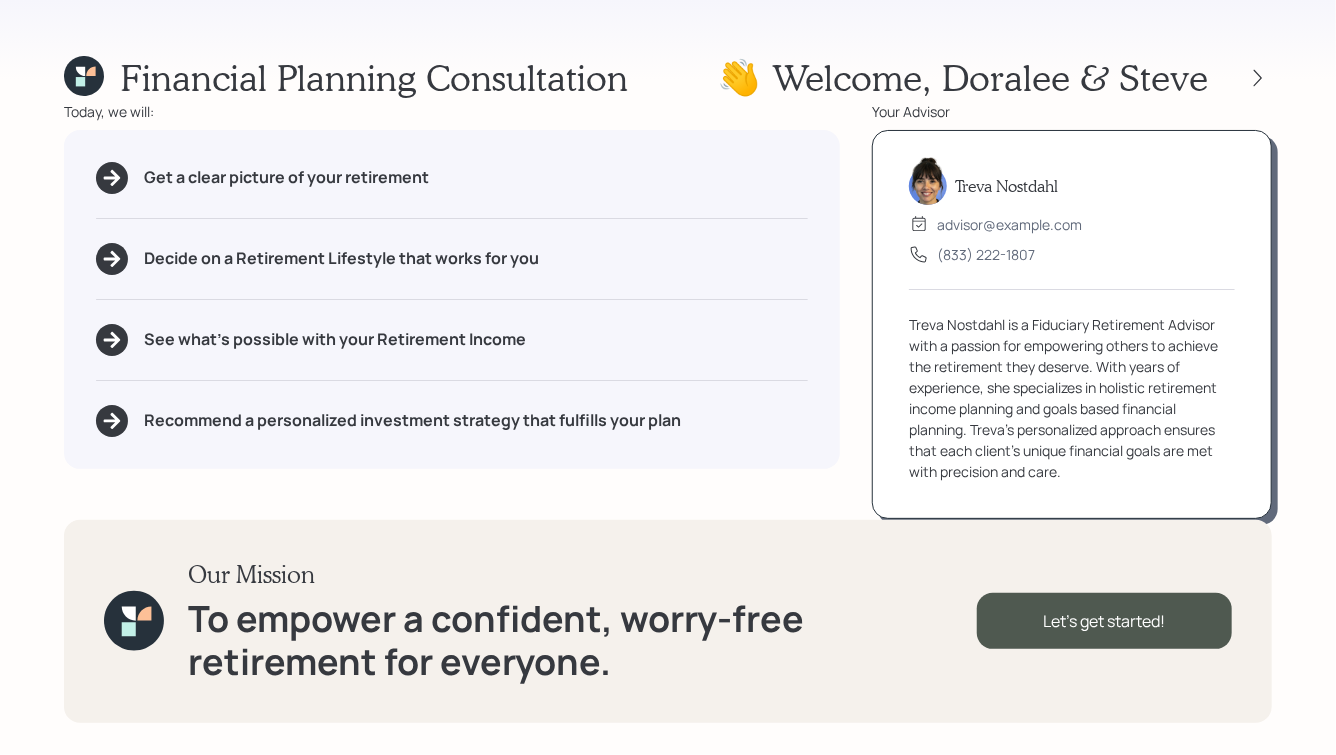 click on "Treva Nostdahl advisor@example.com
[PHONE]
Treva Nostdahl is a Fiduciary Retirement Advisor with a passion for empowering others to achieve the retirement they deserve. With years of experience, she specializes in holistic retirement income planning and goals based financial planning. Treva's personalized approach ensures that each client's unique financial goals are met with precision and care." at bounding box center [1072, 324] 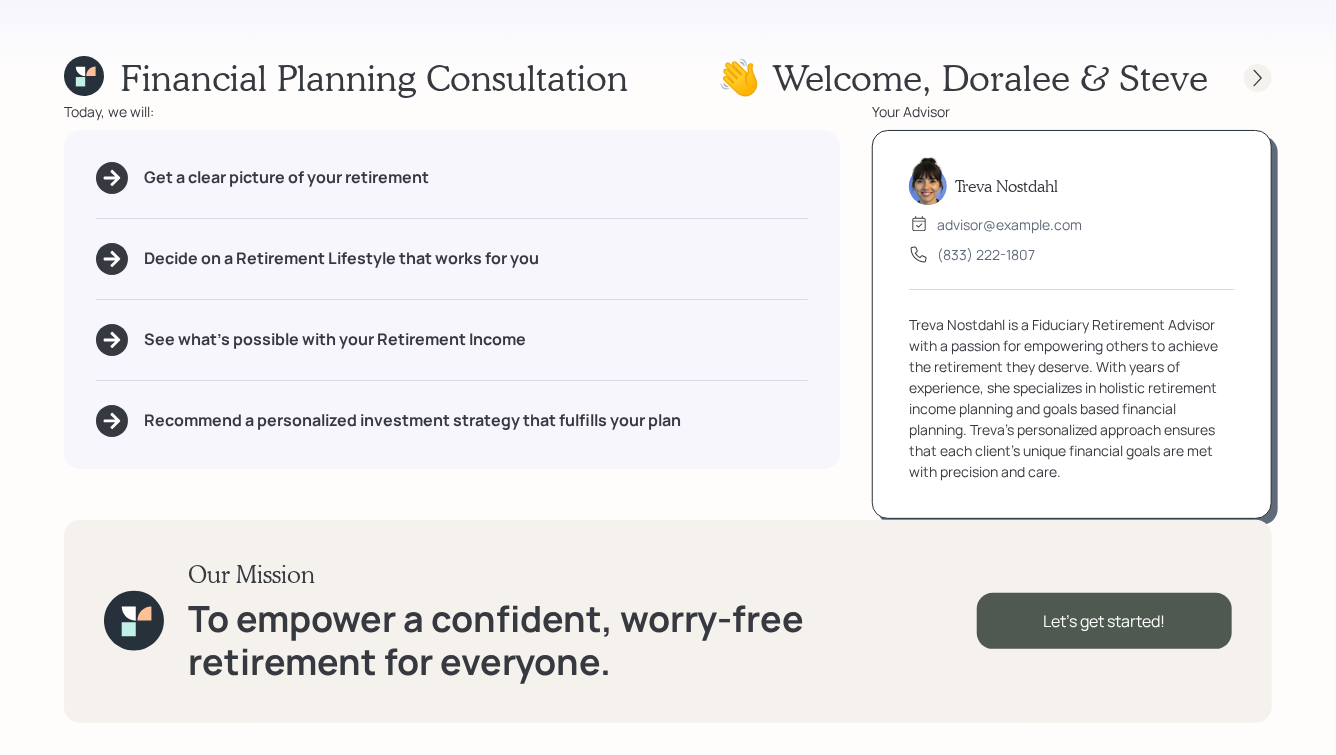 click at bounding box center (1258, 78) 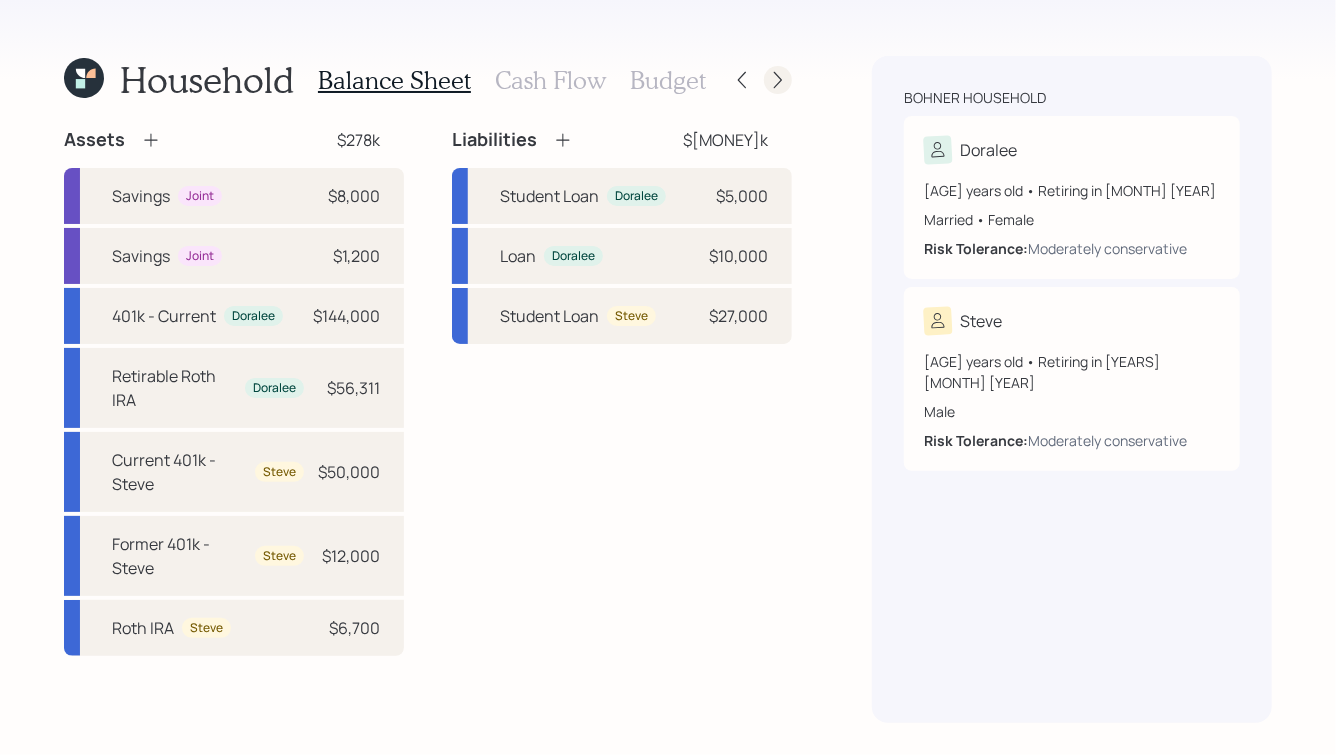 click 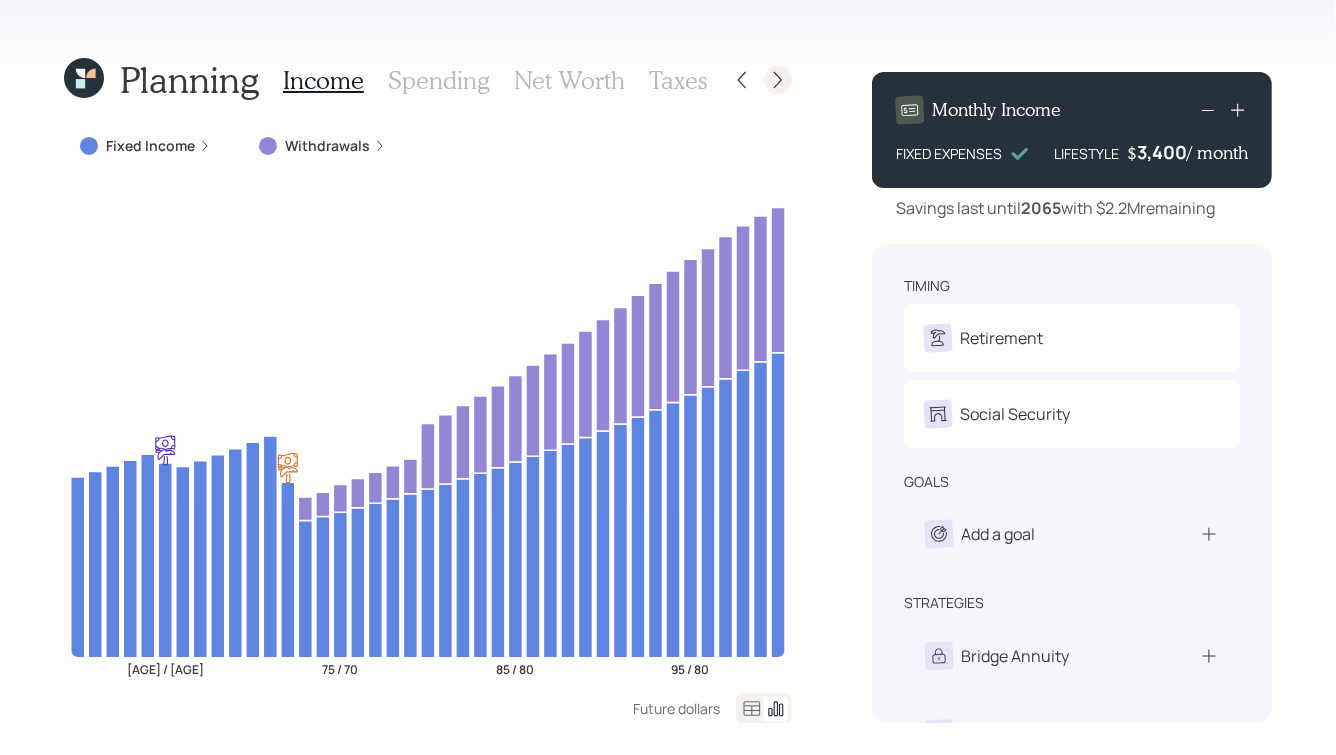 click 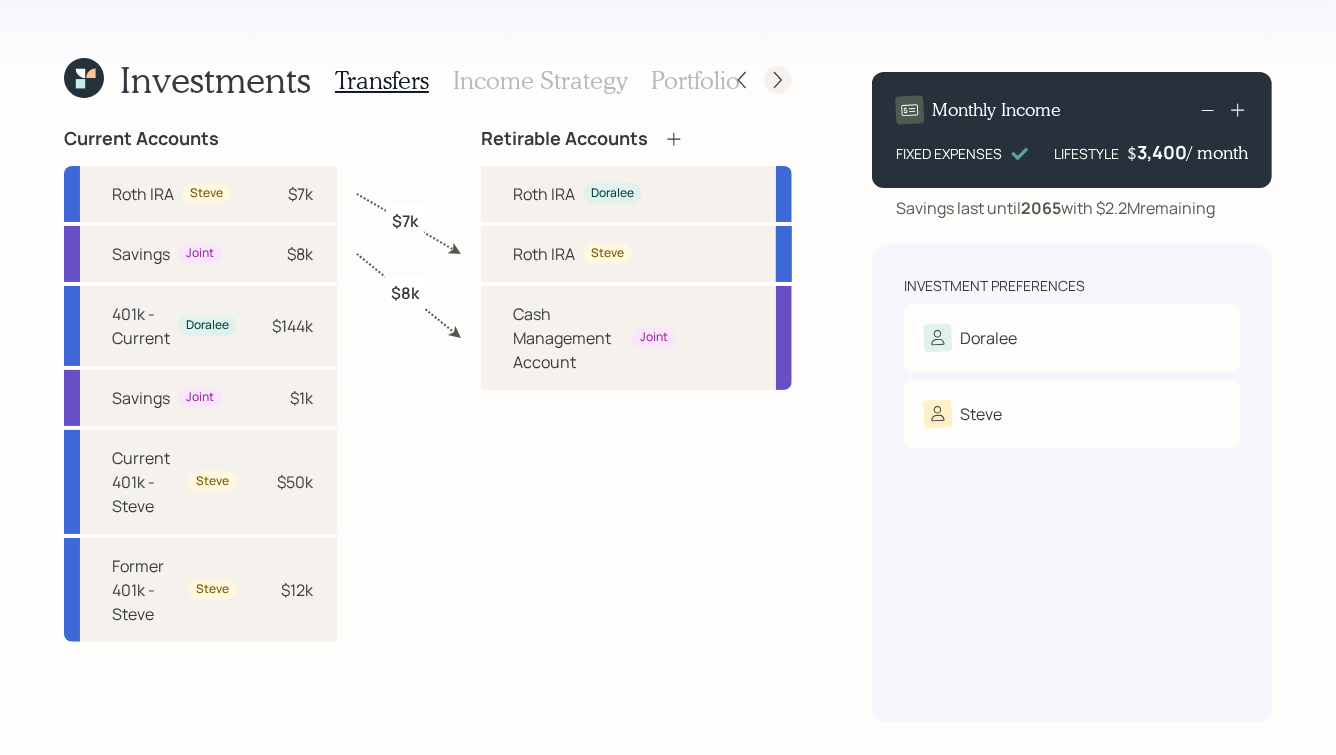 click 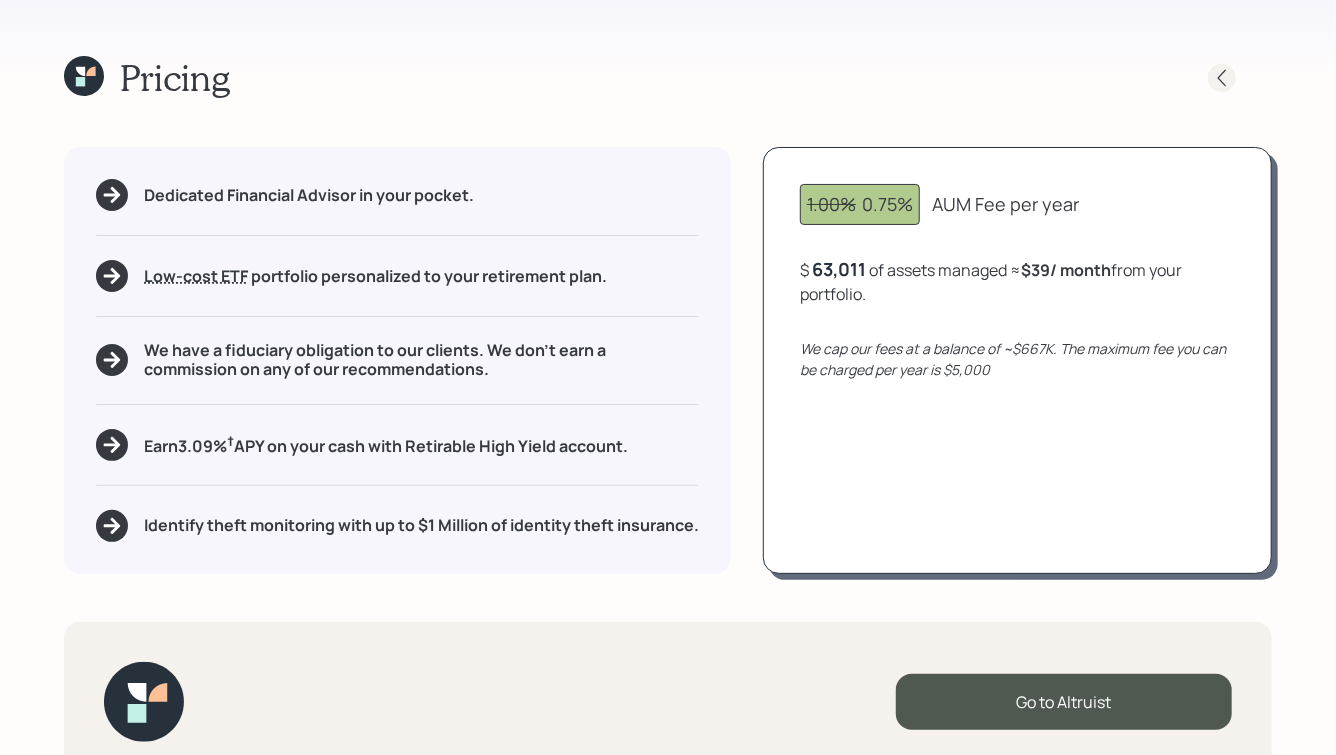 click 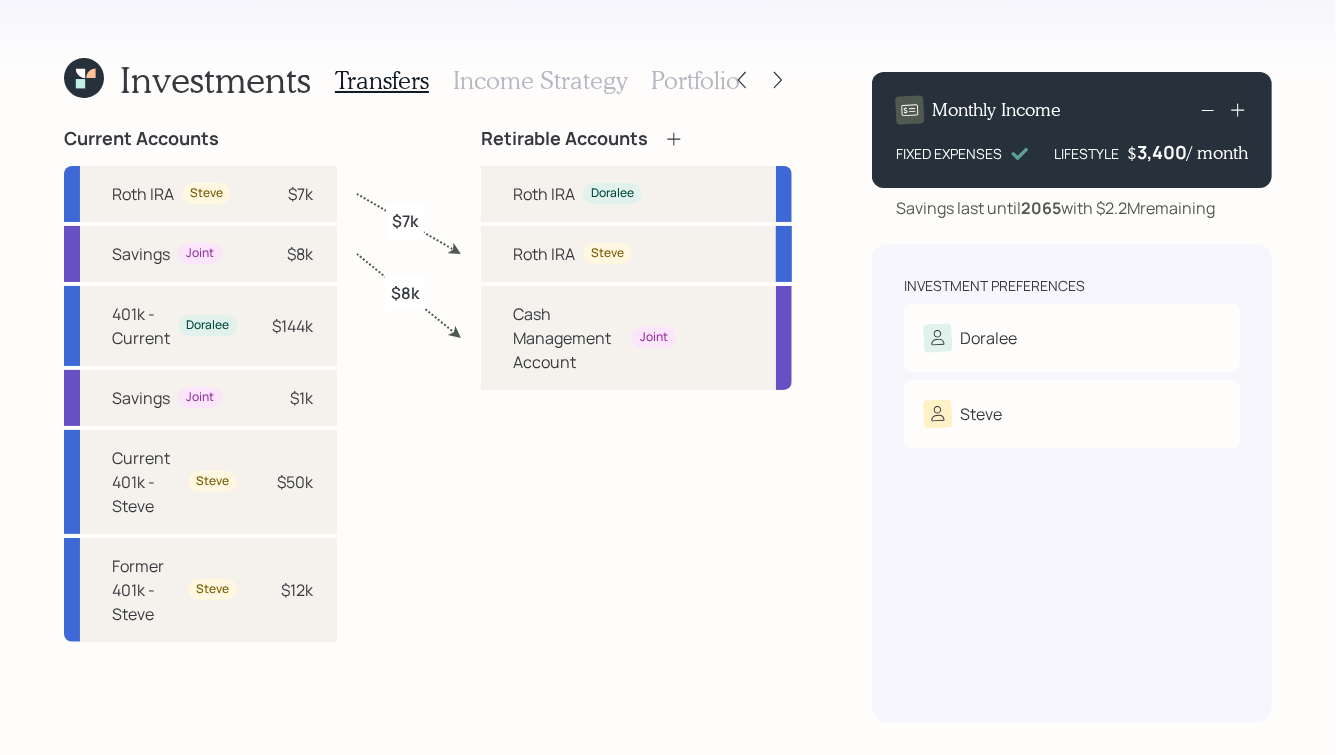 click 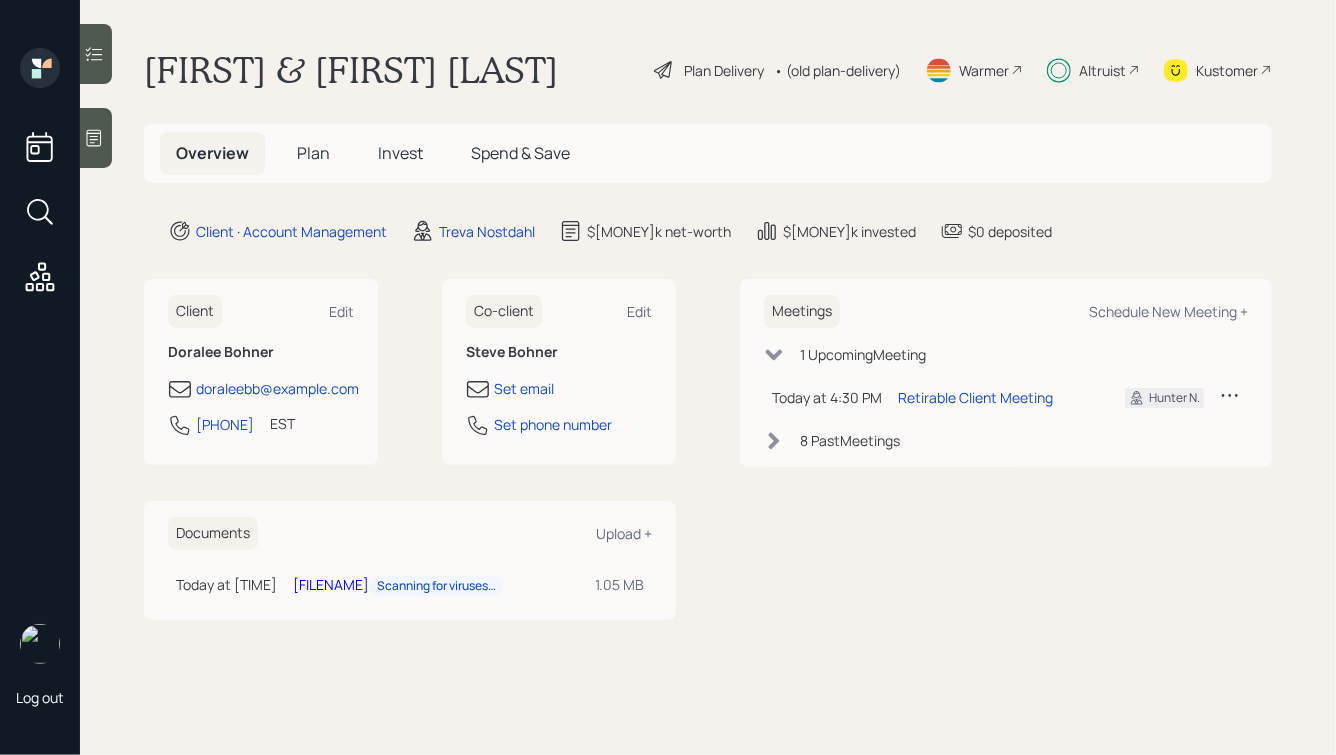 click on "Meetings Schedule New Meeting + 1 Upcoming Meeting Today at [TIME] Tuesday, August 5, 2025 [TIME] CDT Retirable Client Meeting Hunter N. 8 Past Meetings" at bounding box center [1006, 449] 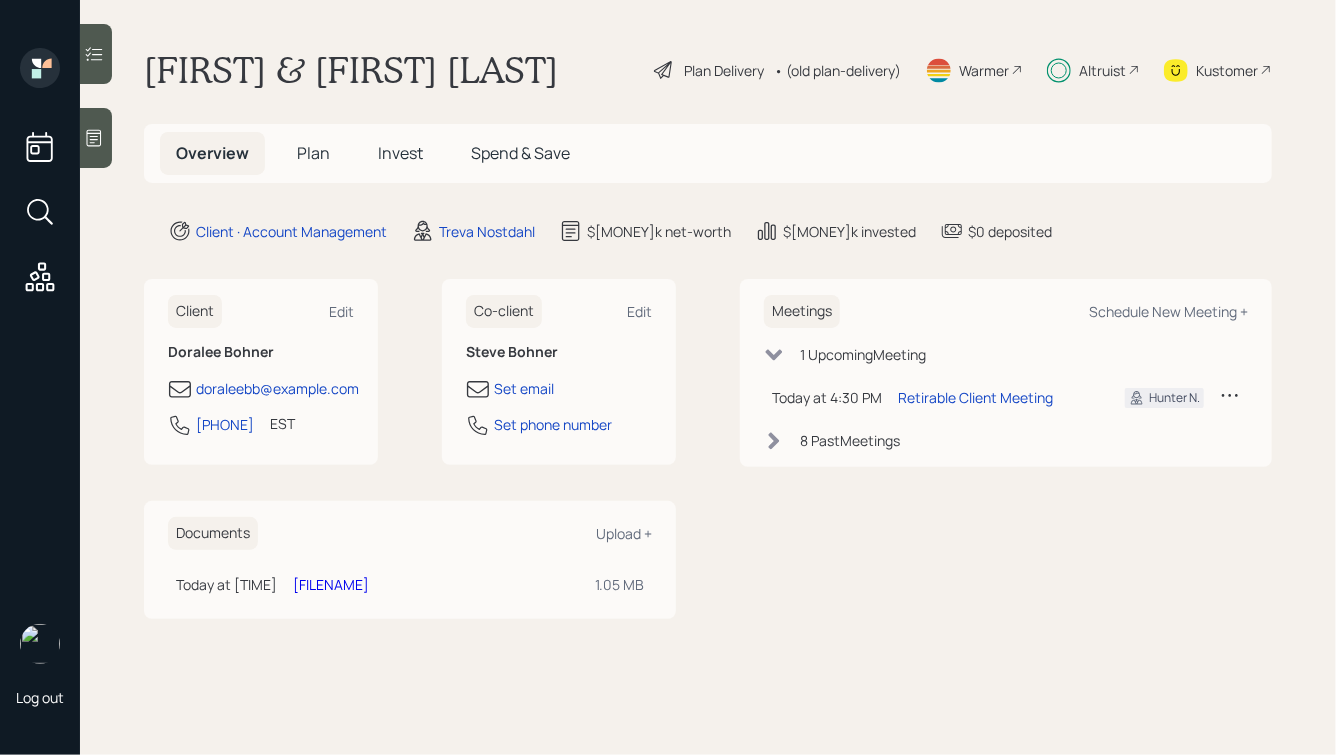 click on "Client Edit Doralee Bohner doraleebb@example.com [PHONE] EST Currently [TIME] Co-client Edit Steve Bohner Set email Set phone number Documents Upload + Today at [TIME] Tuesday, August 5, 2025 [TIME] CDT [FILENAME] [SIZE] MB" at bounding box center [410, 448] 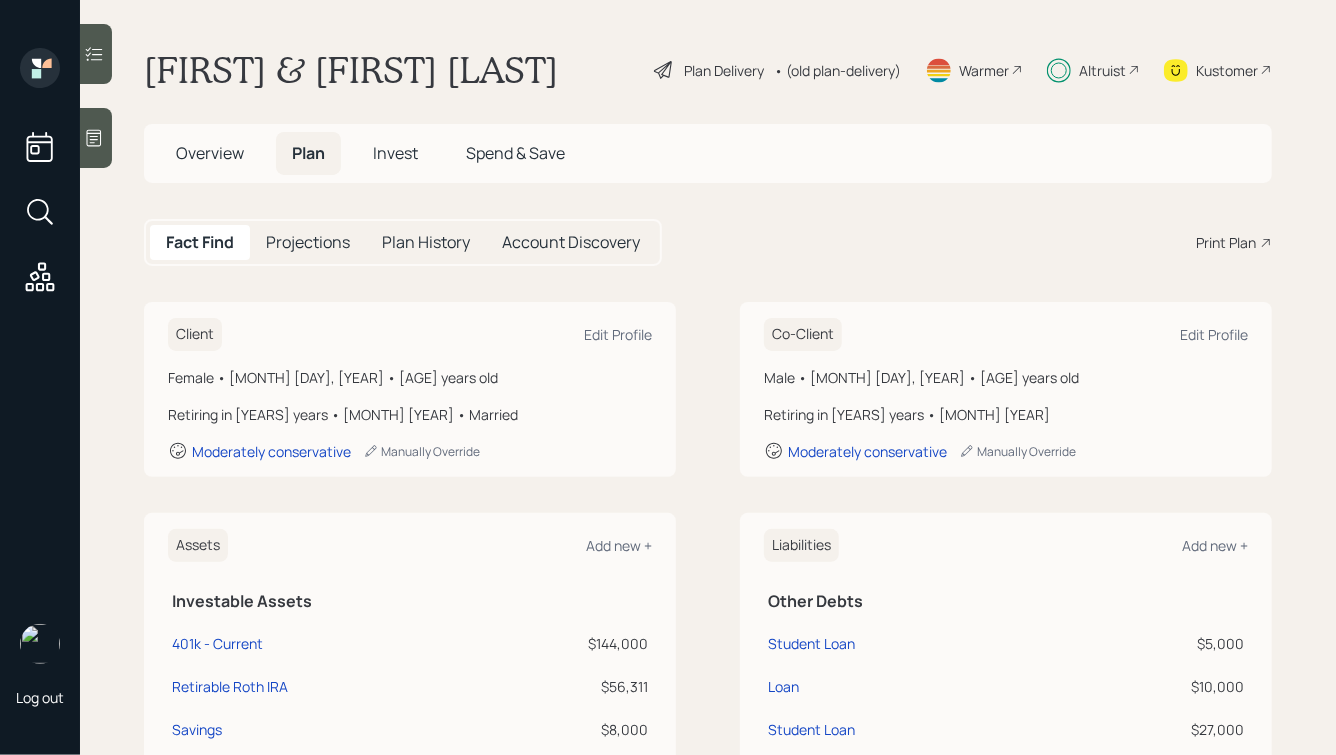 click on "Projections" at bounding box center (308, 242) 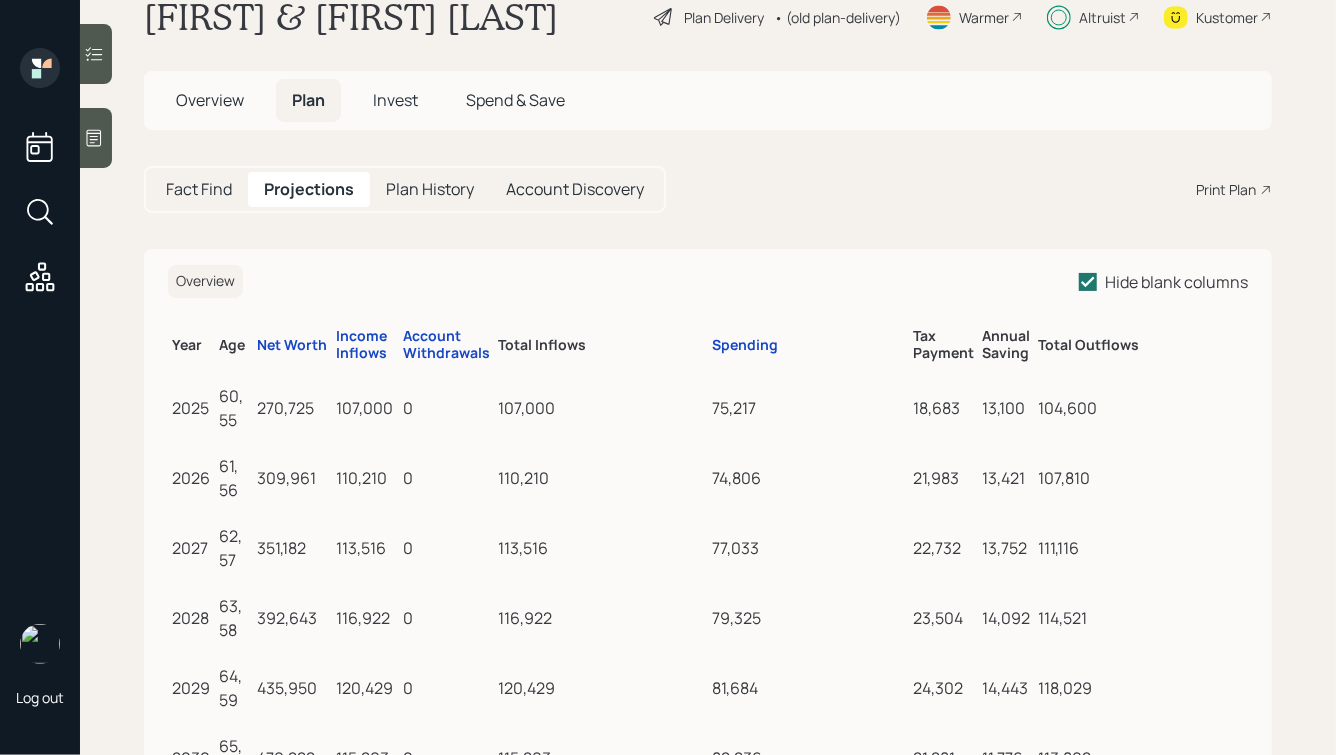 scroll, scrollTop: 56, scrollLeft: 0, axis: vertical 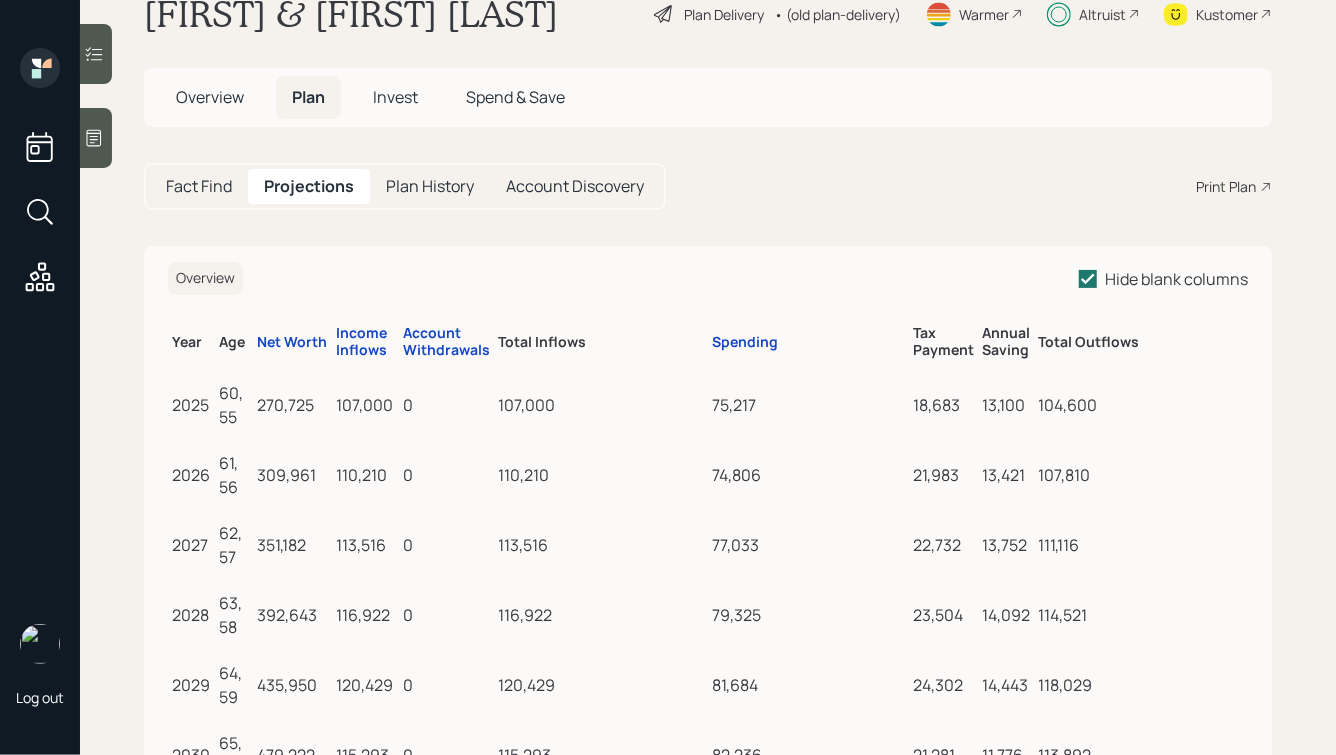 click on "Fact Find" at bounding box center (199, 186) 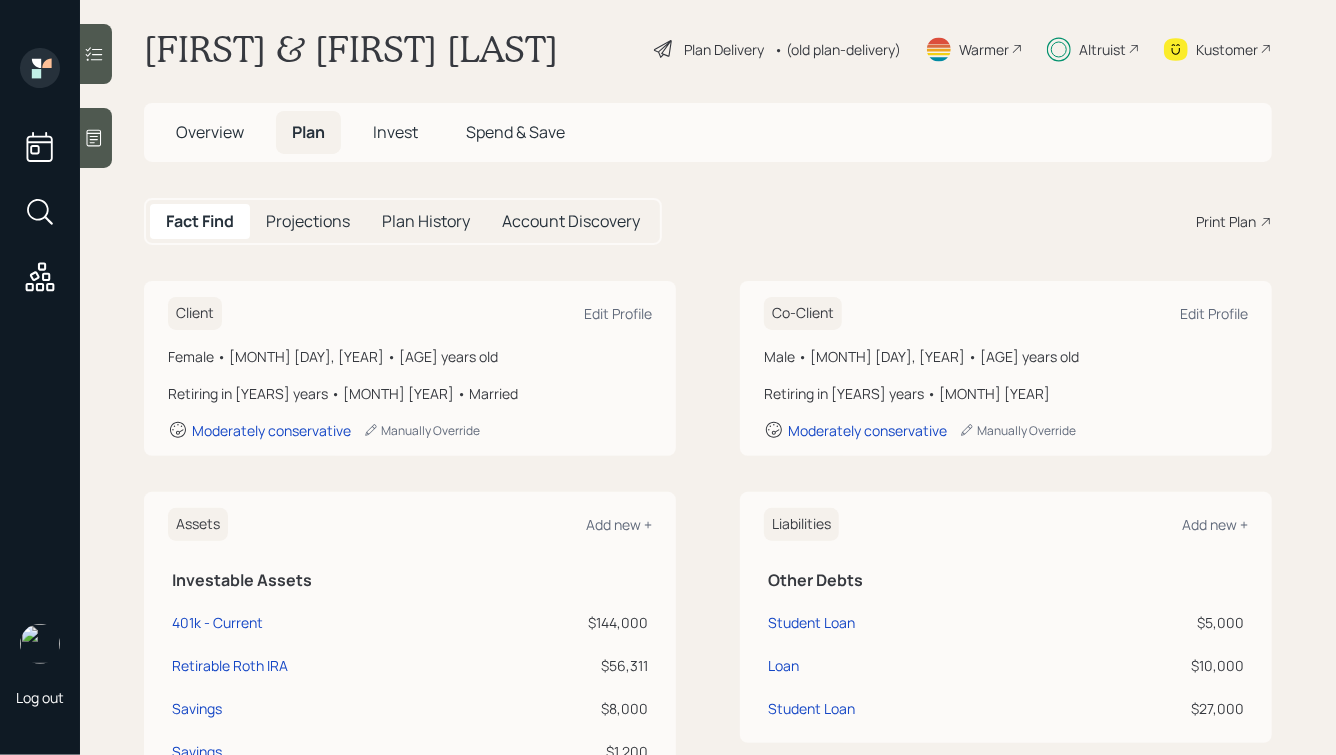 scroll, scrollTop: 8, scrollLeft: 0, axis: vertical 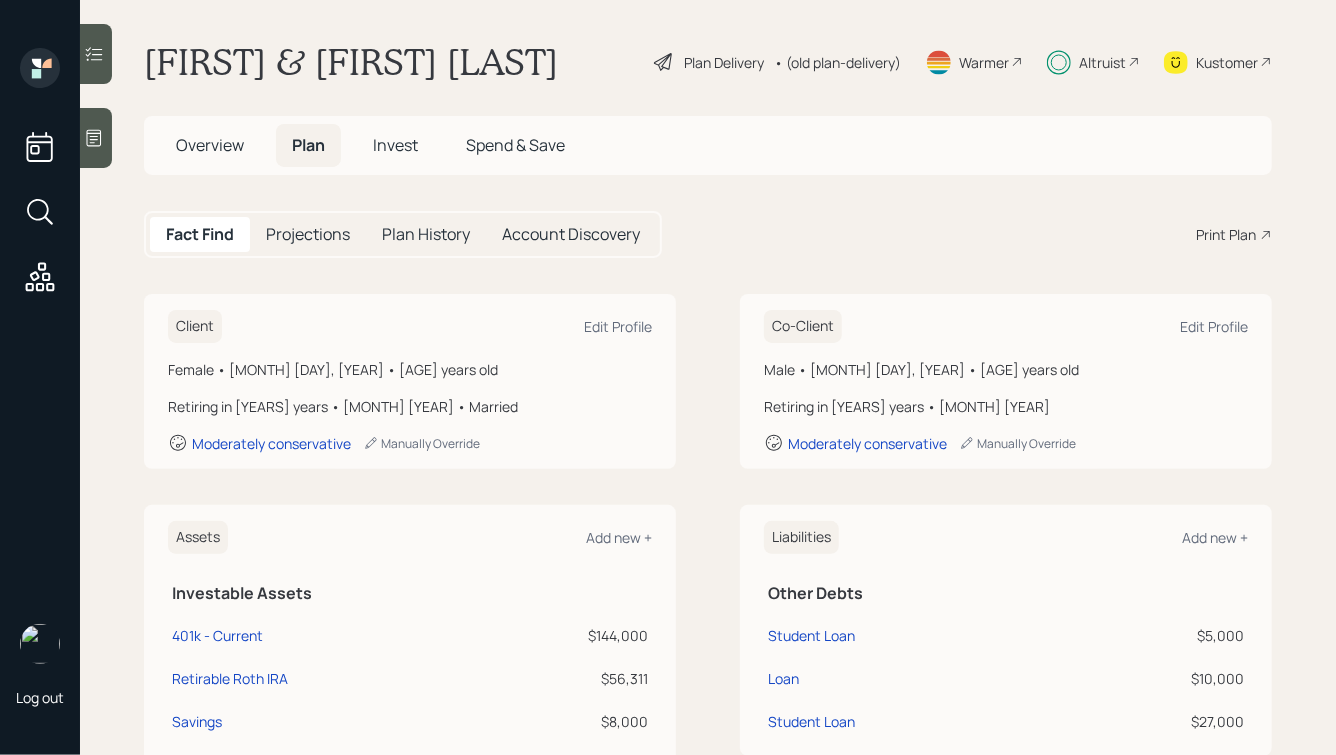 click on "Overview" at bounding box center [210, 145] 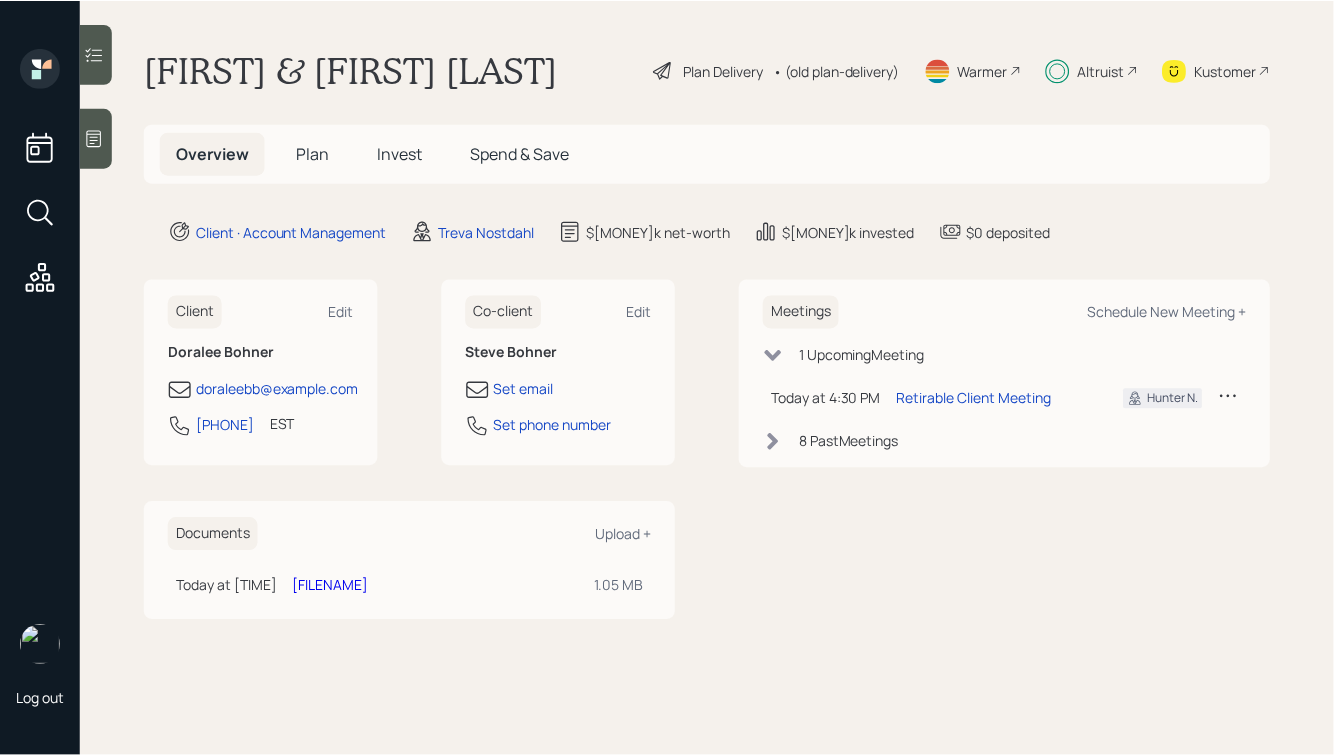 scroll, scrollTop: 0, scrollLeft: 0, axis: both 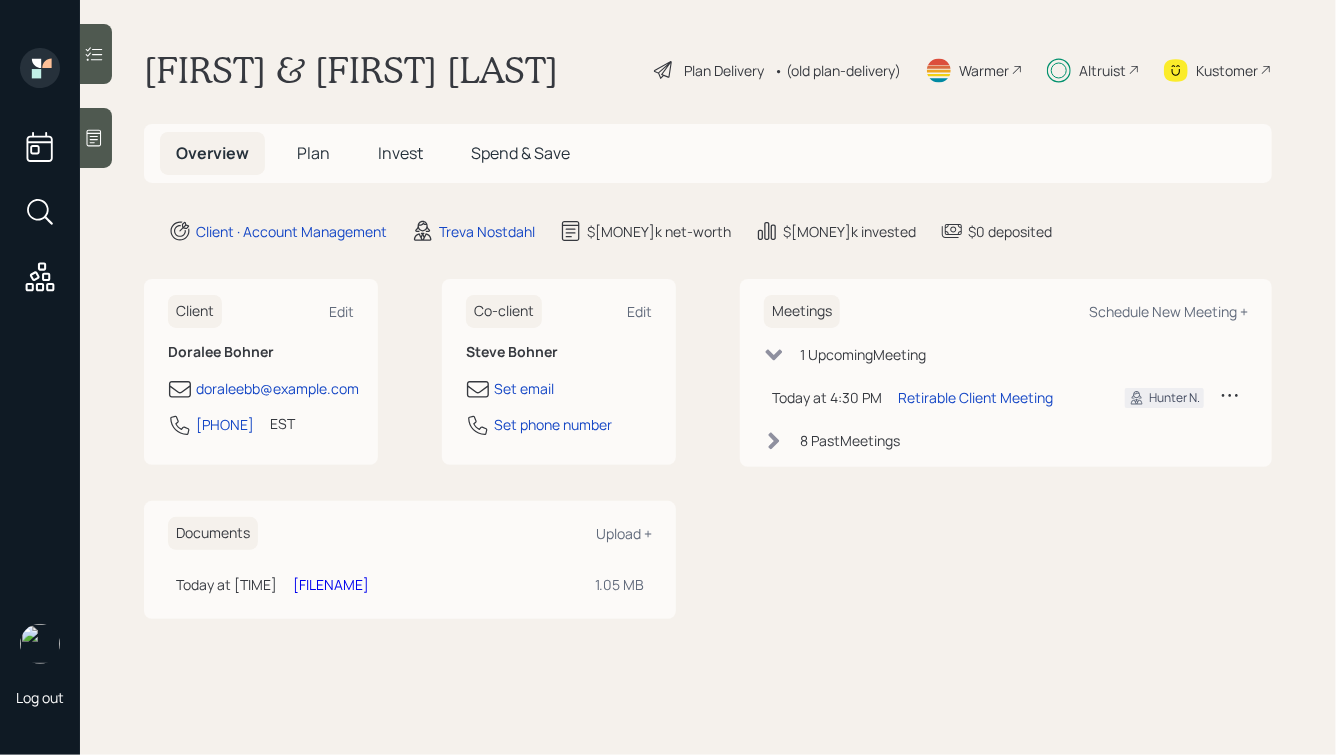 drag, startPoint x: 290, startPoint y: 424, endPoint x: 191, endPoint y: 422, distance: 99.0202 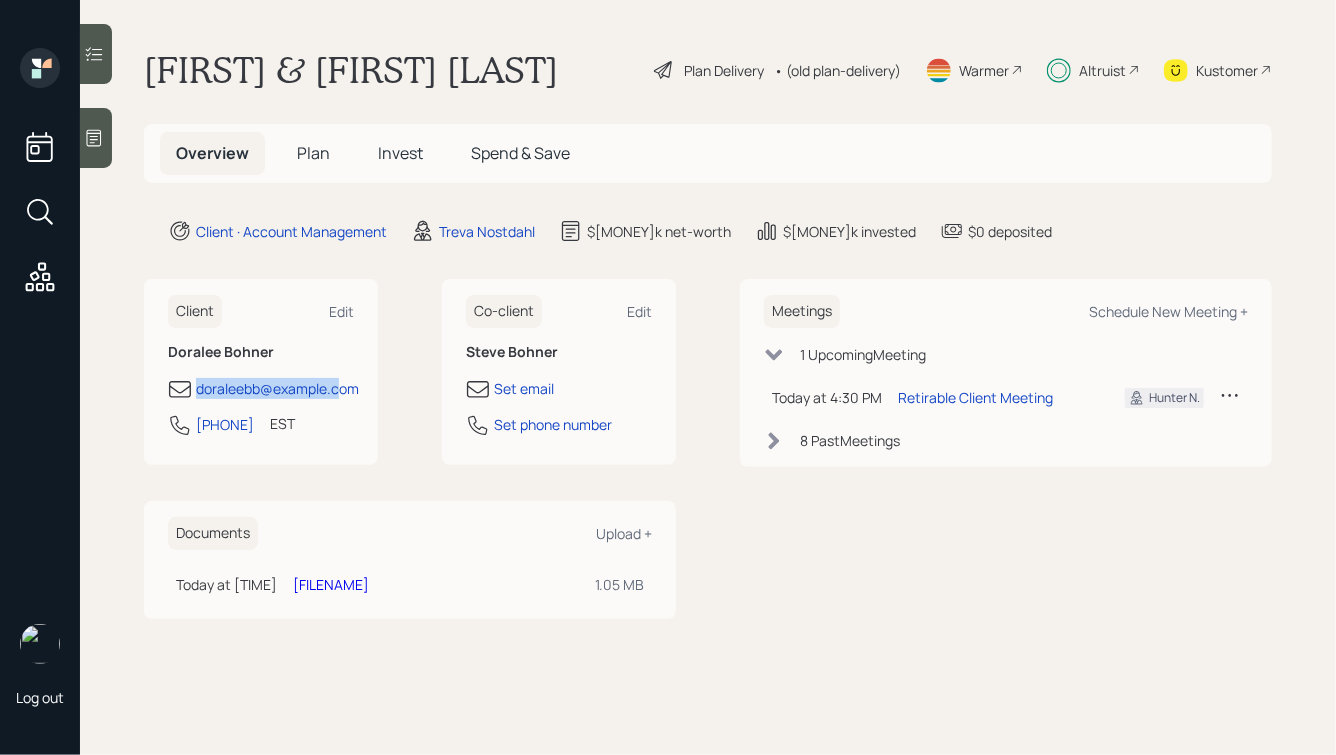 drag, startPoint x: 345, startPoint y: 392, endPoint x: 164, endPoint y: 381, distance: 181.33394 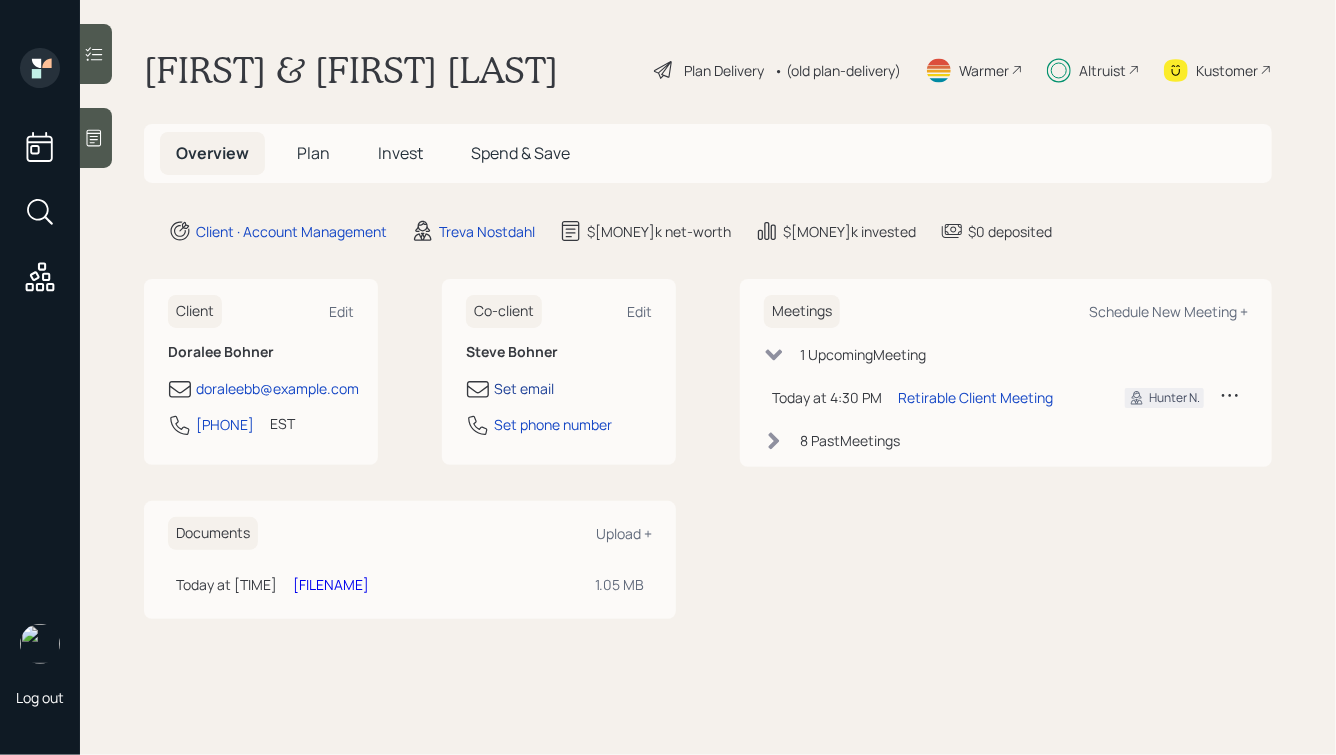click on "Set email" at bounding box center [524, 388] 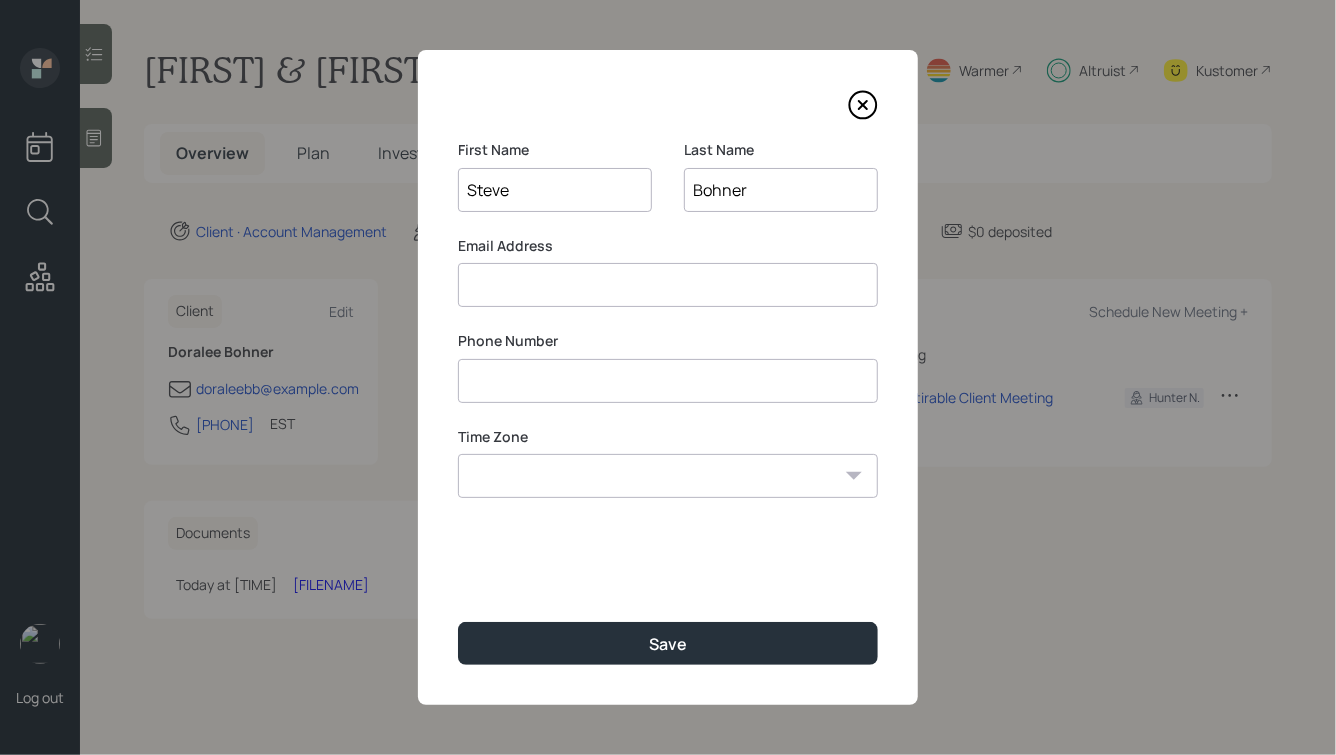 click at bounding box center [668, 285] 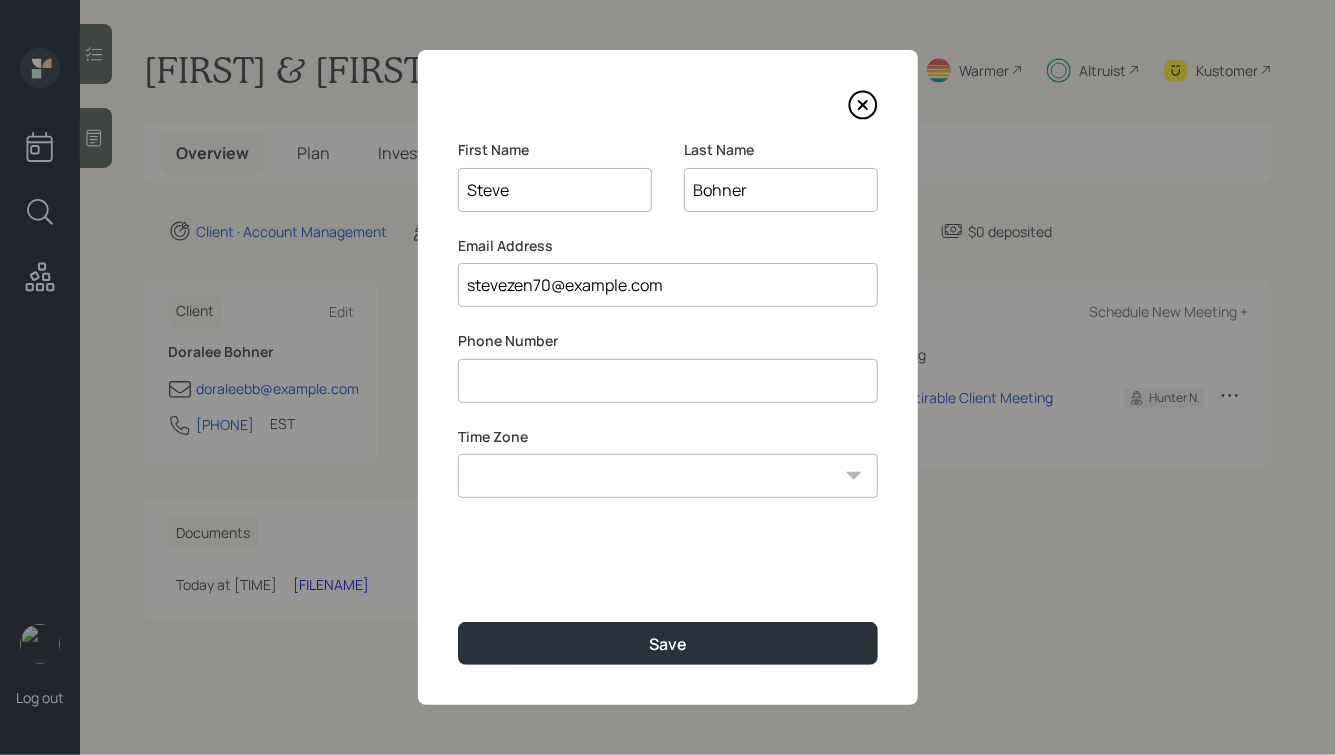 type on "stevezen70@example.com" 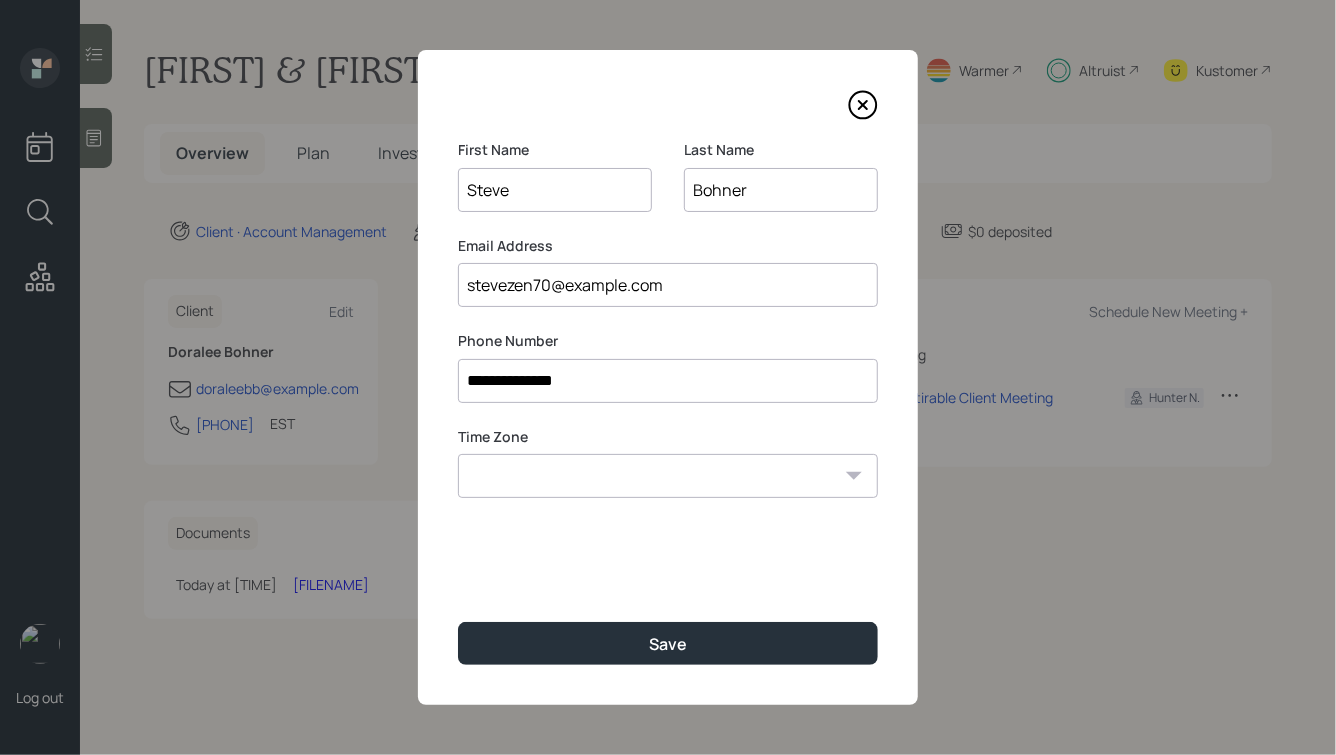 type on "**********" 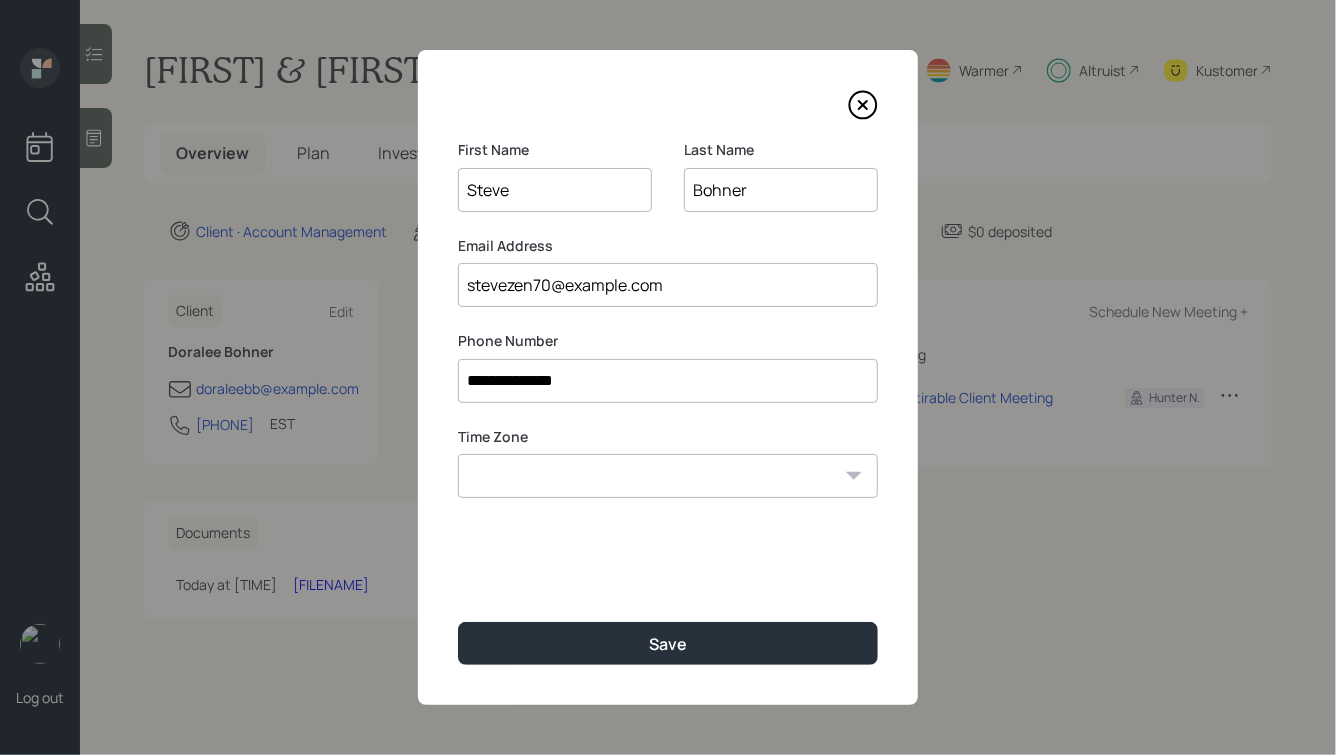 click on "Eastern Standard Time Central Standard Time Mountain Standard Time Pacific Standard Time Alaska Standard Time Hawaiian Standard Time" at bounding box center (668, 476) 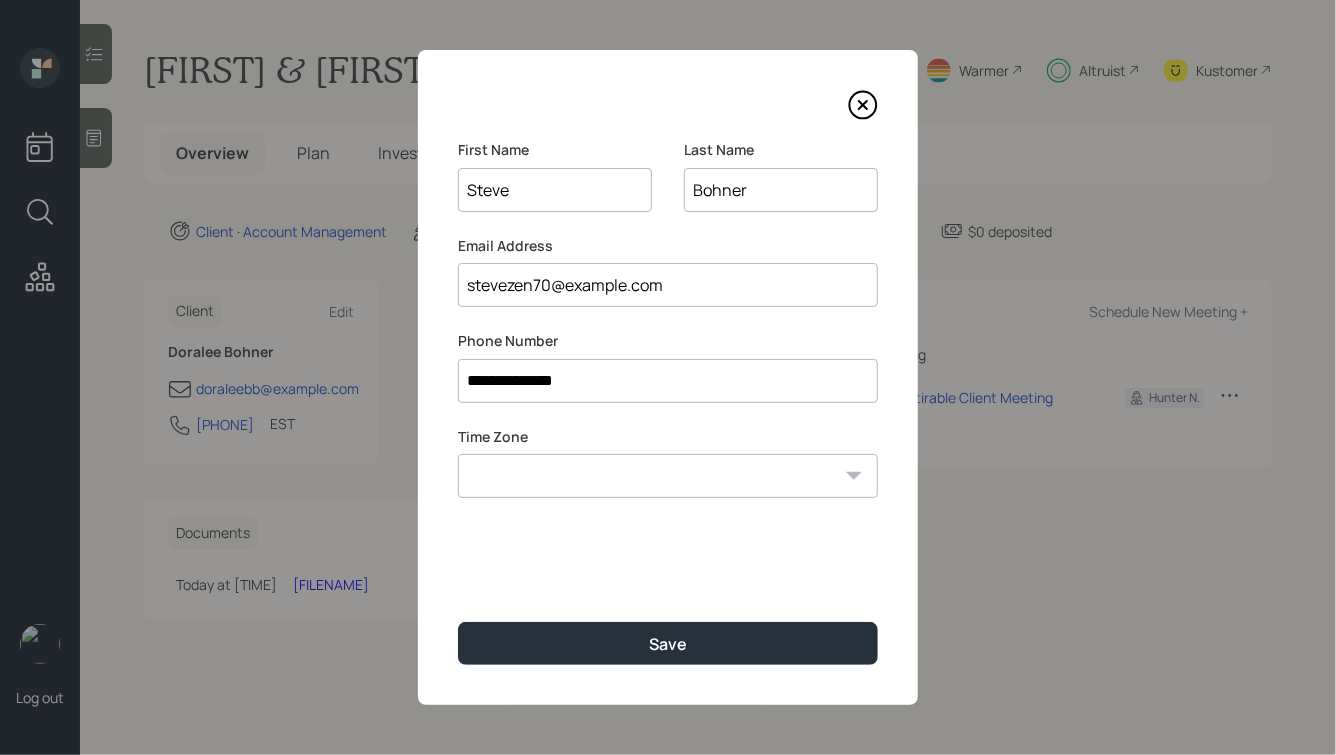 select on "America/New_York" 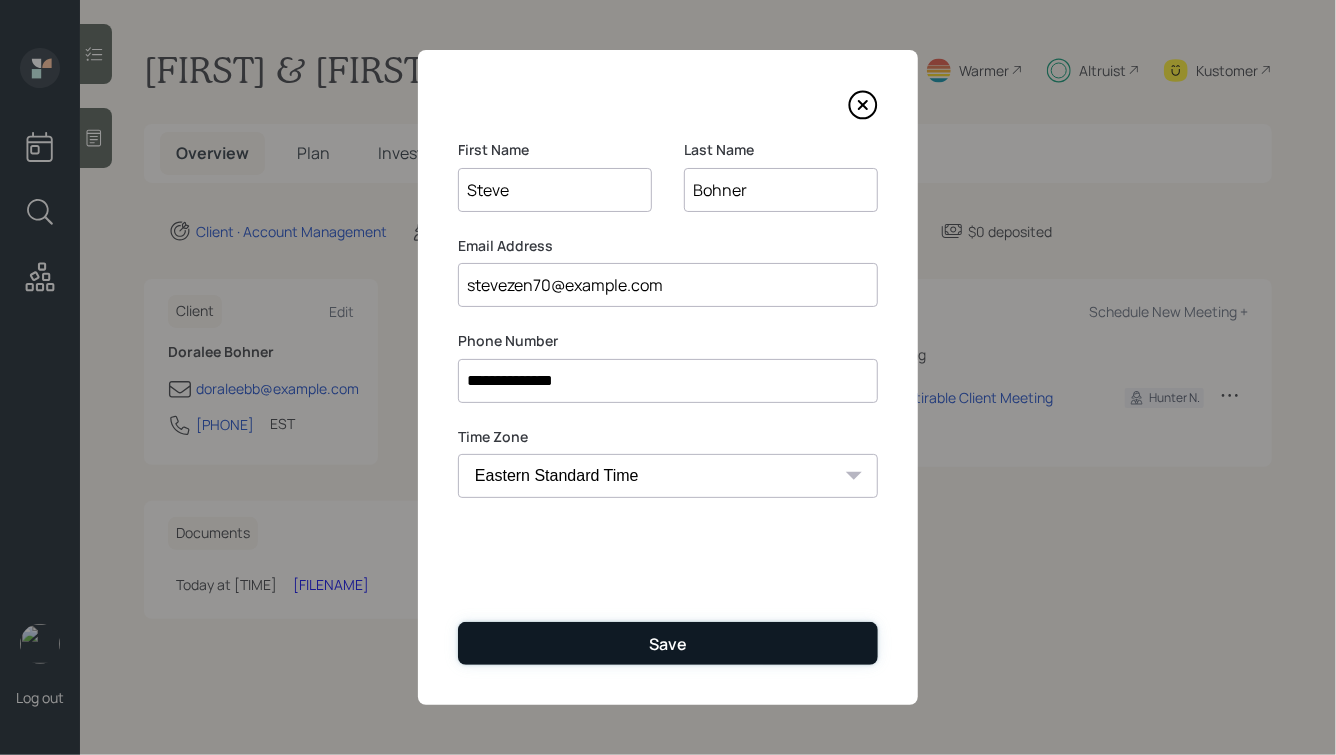 click on "Save" at bounding box center [668, 644] 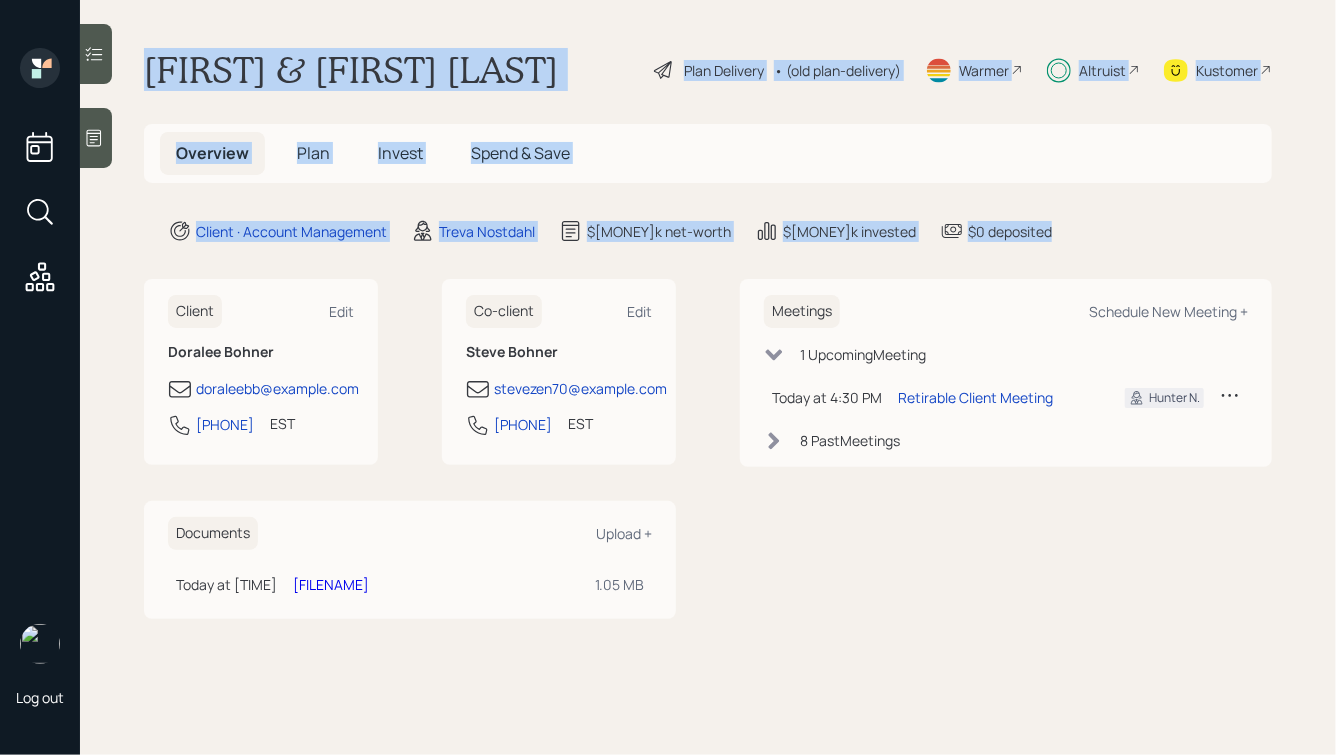 drag, startPoint x: 999, startPoint y: 237, endPoint x: 355, endPoint y: 17, distance: 680.54095 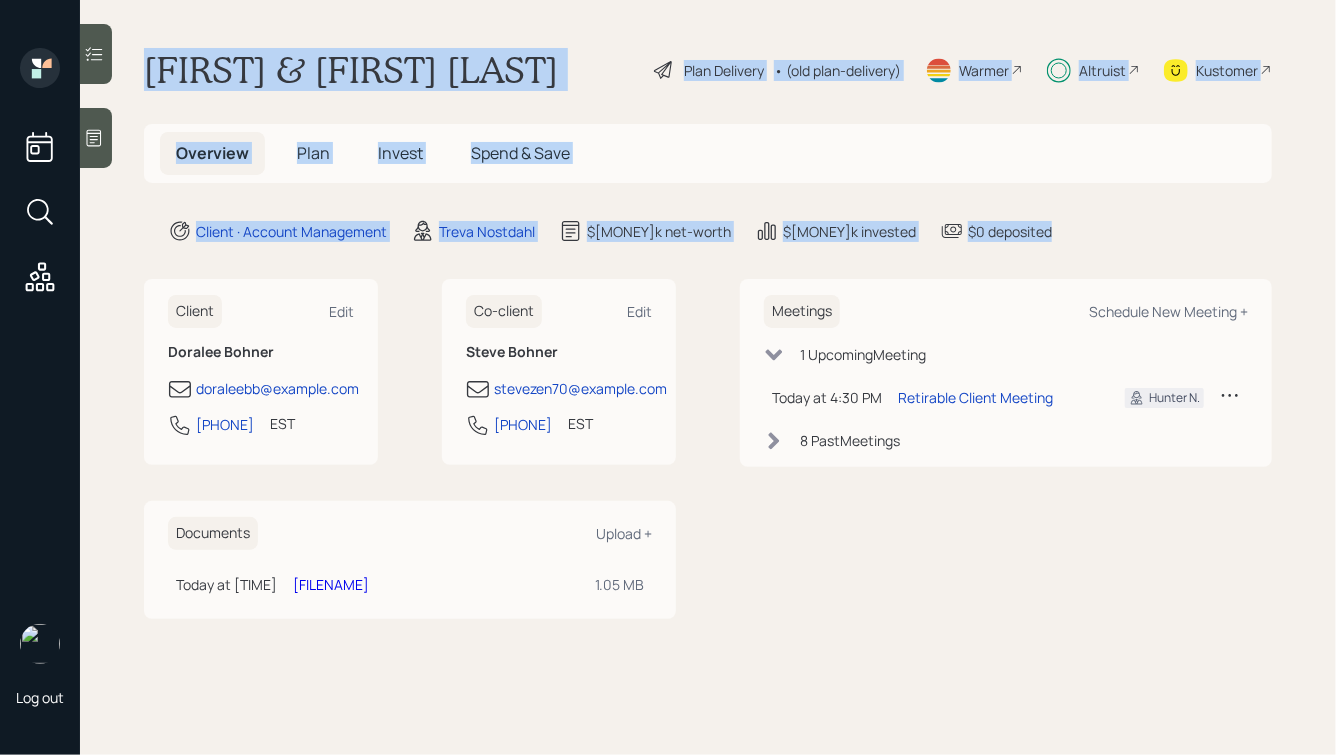 click on "[FIRST] & [FIRST] [LAST]" at bounding box center [351, 70] 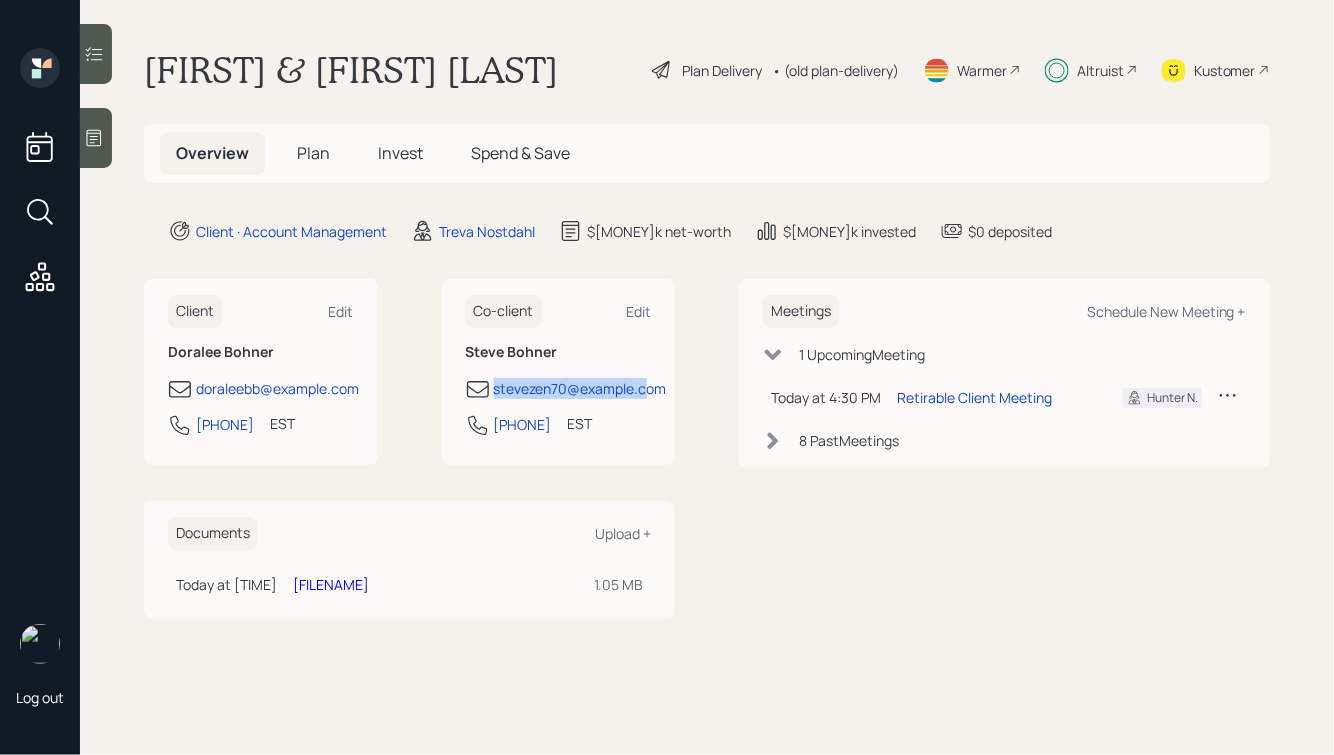 drag, startPoint x: 652, startPoint y: 395, endPoint x: 426, endPoint y: 393, distance: 226.00885 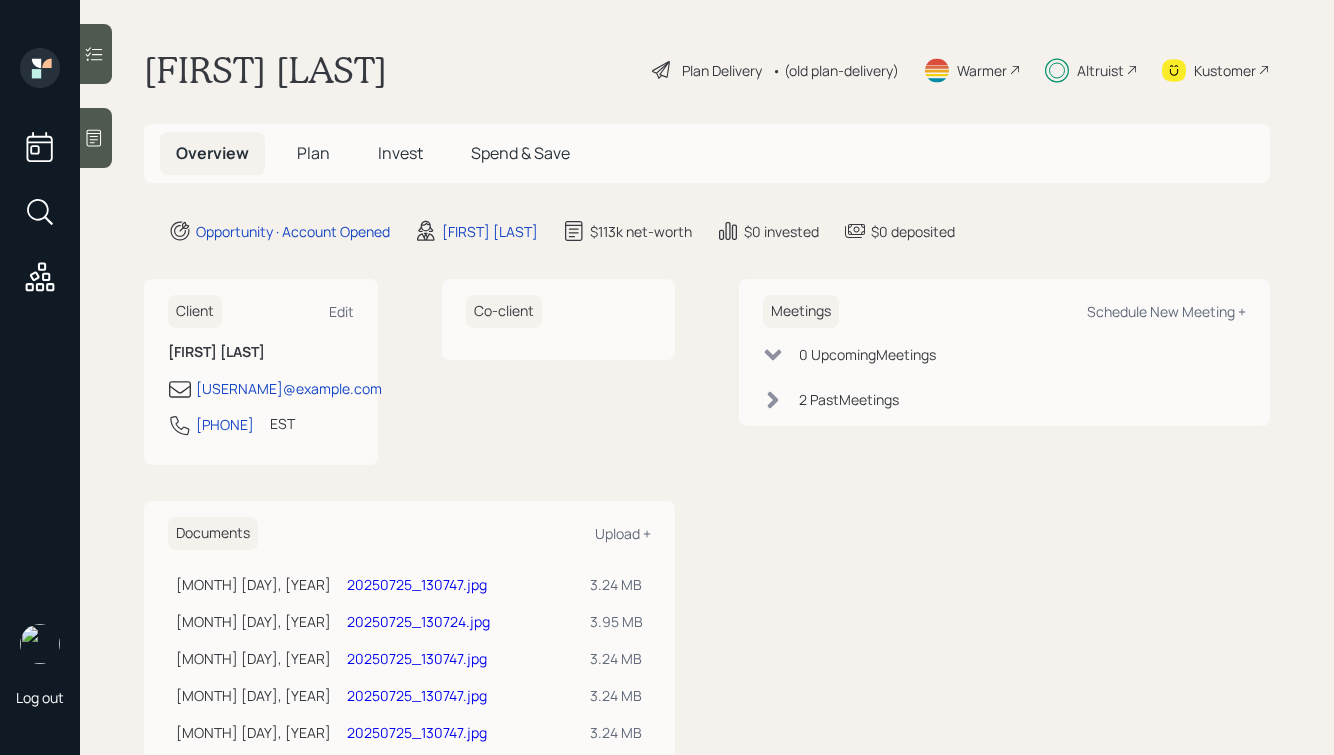 scroll, scrollTop: 0, scrollLeft: 0, axis: both 